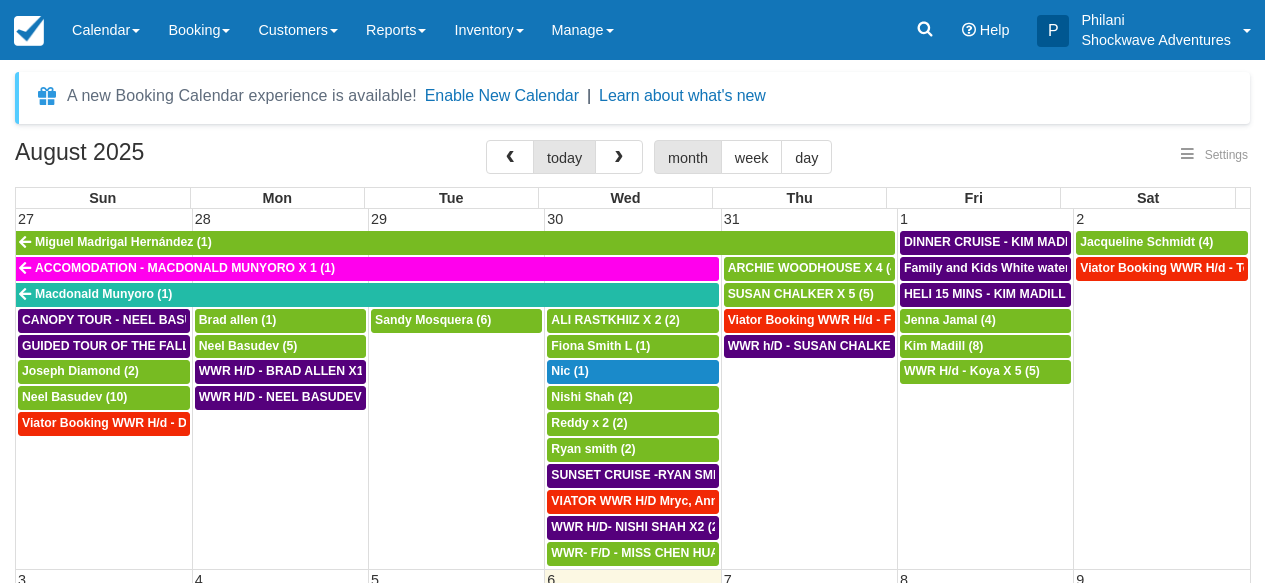 select 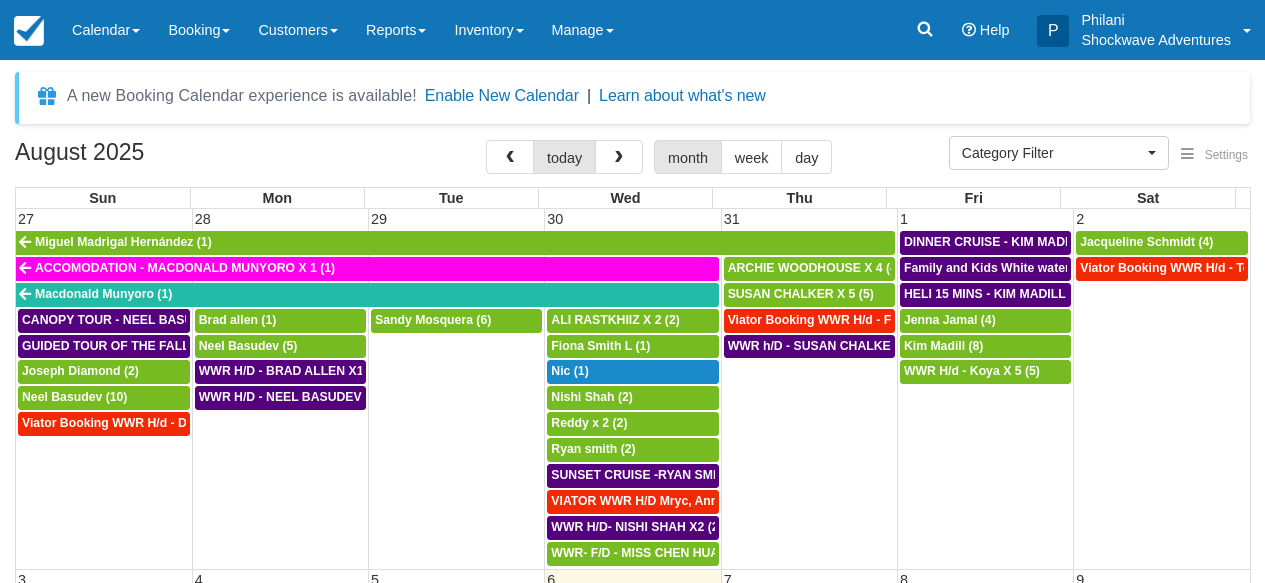 scroll, scrollTop: 144, scrollLeft: 0, axis: vertical 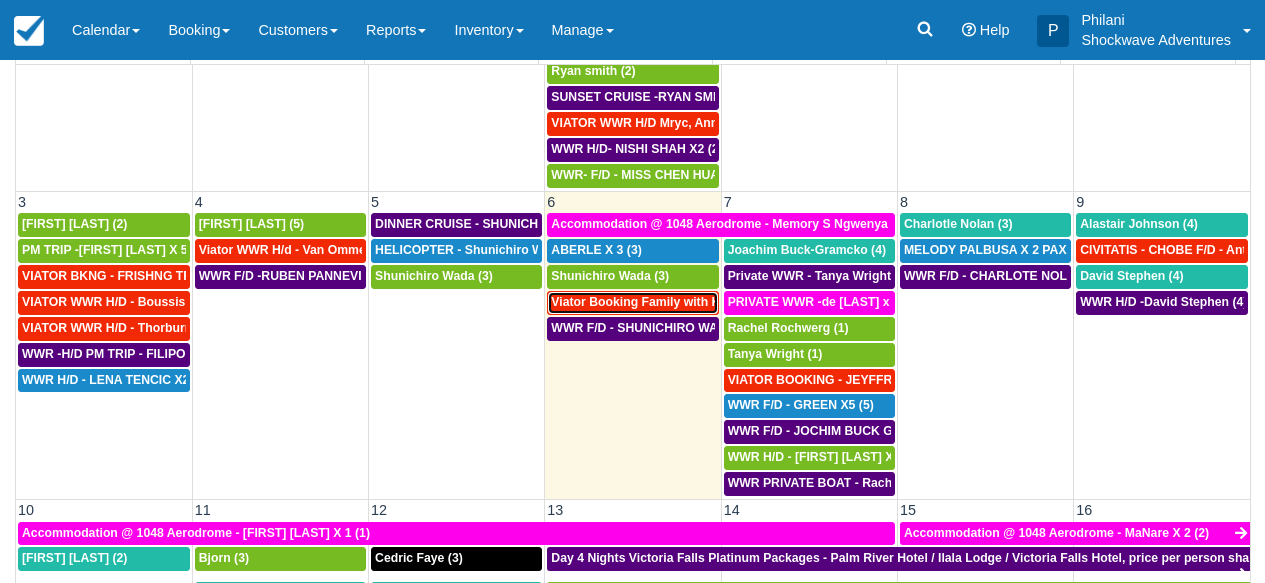 click on "Viator Booking Family with Kids - Gladman Ian X 4 (4)" at bounding box center (706, 302) 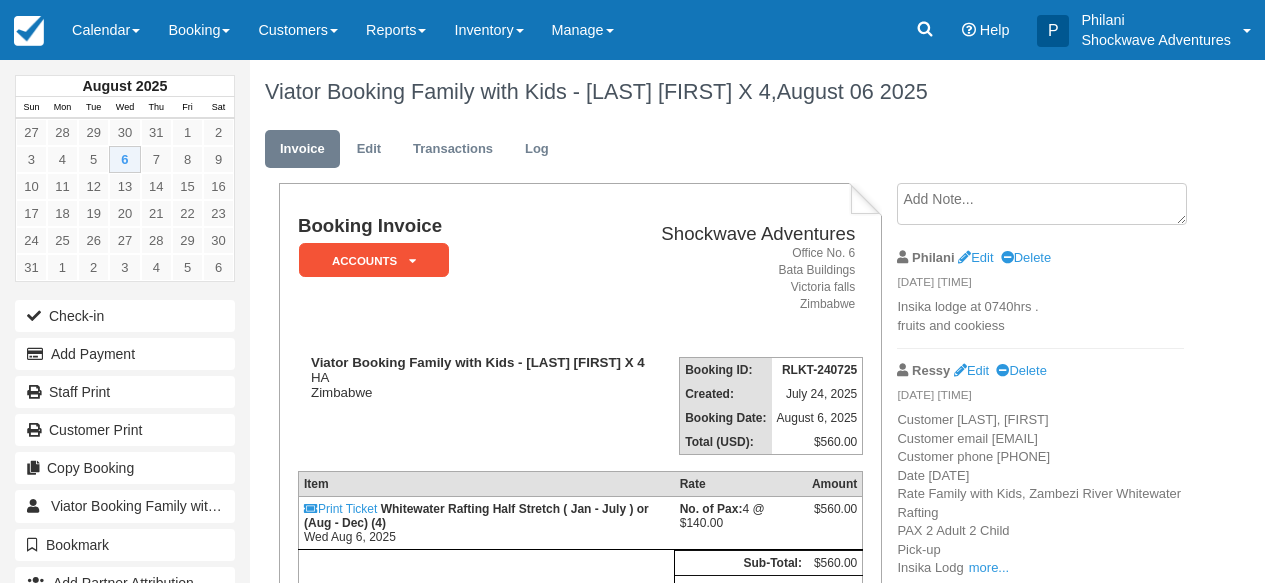 scroll, scrollTop: 0, scrollLeft: 0, axis: both 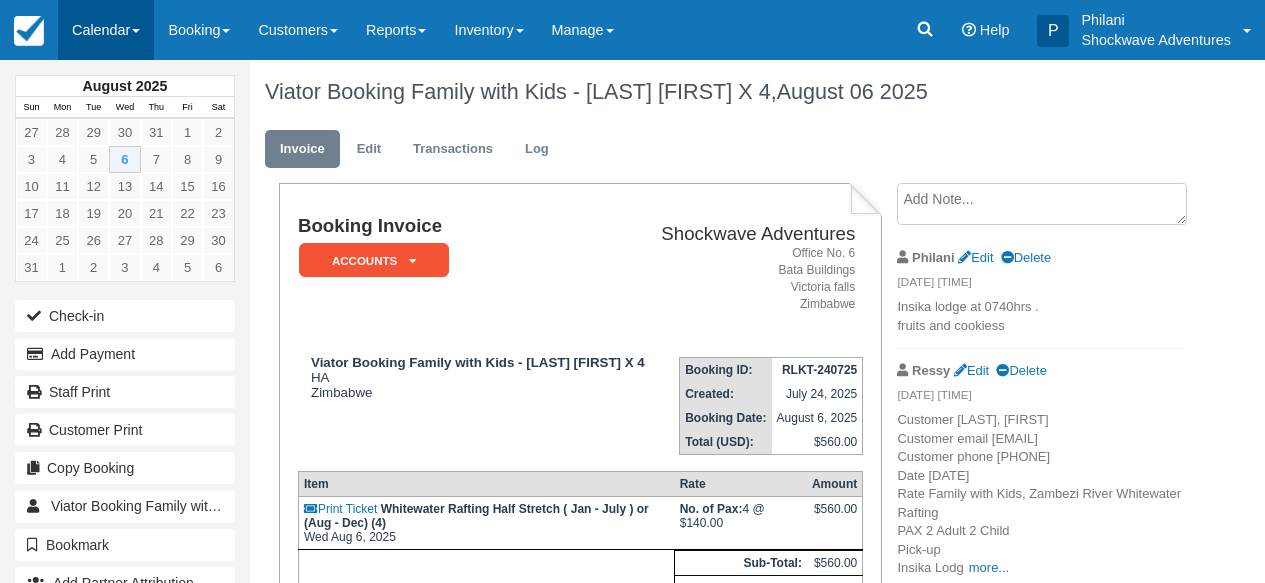 click on "Calendar" at bounding box center [106, 30] 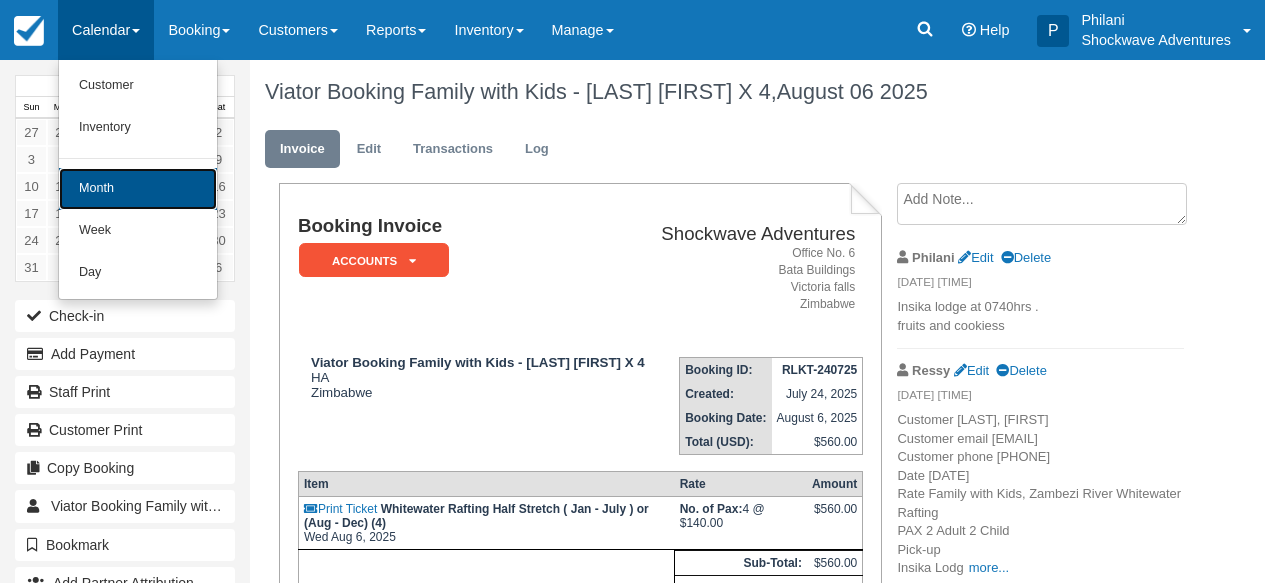 click on "Month" at bounding box center [138, 189] 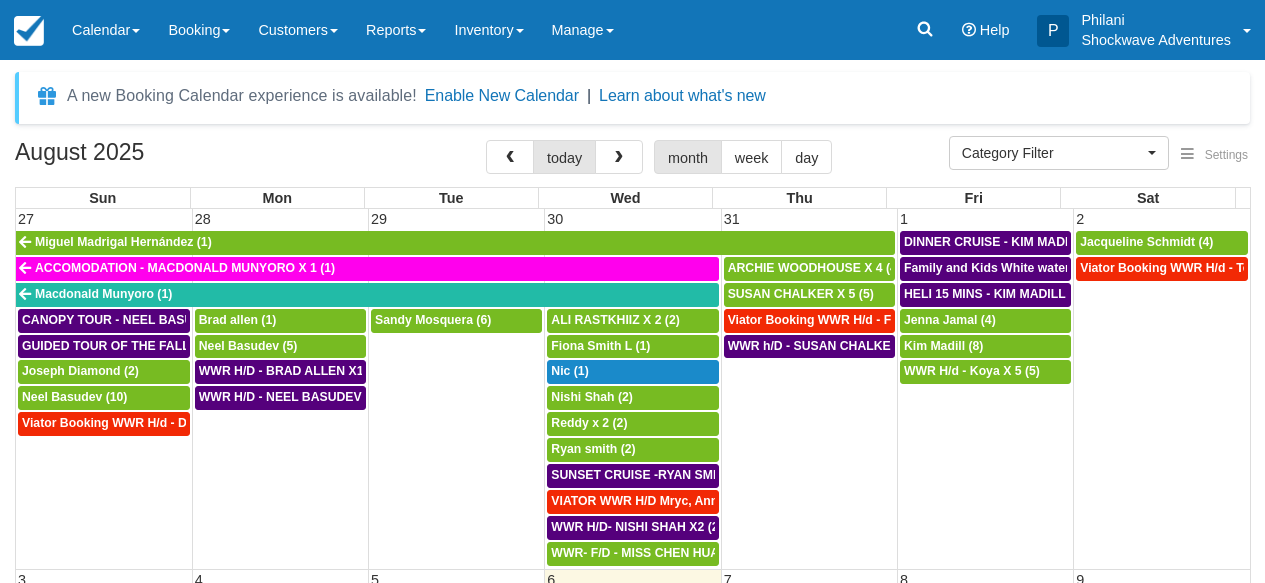 select 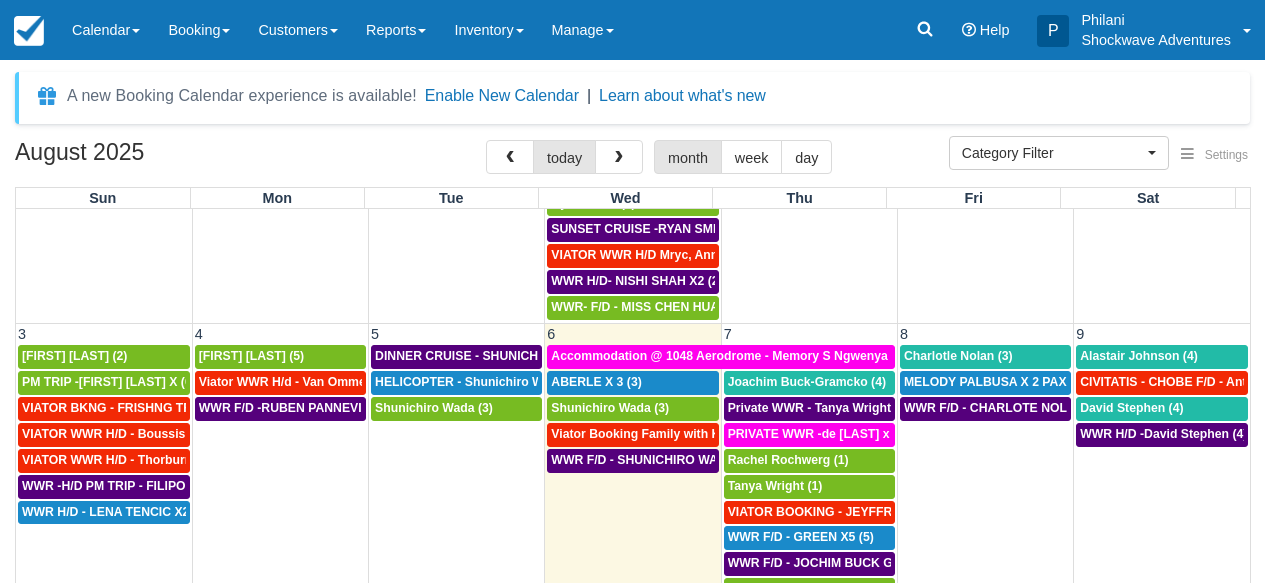 scroll, scrollTop: 270, scrollLeft: 0, axis: vertical 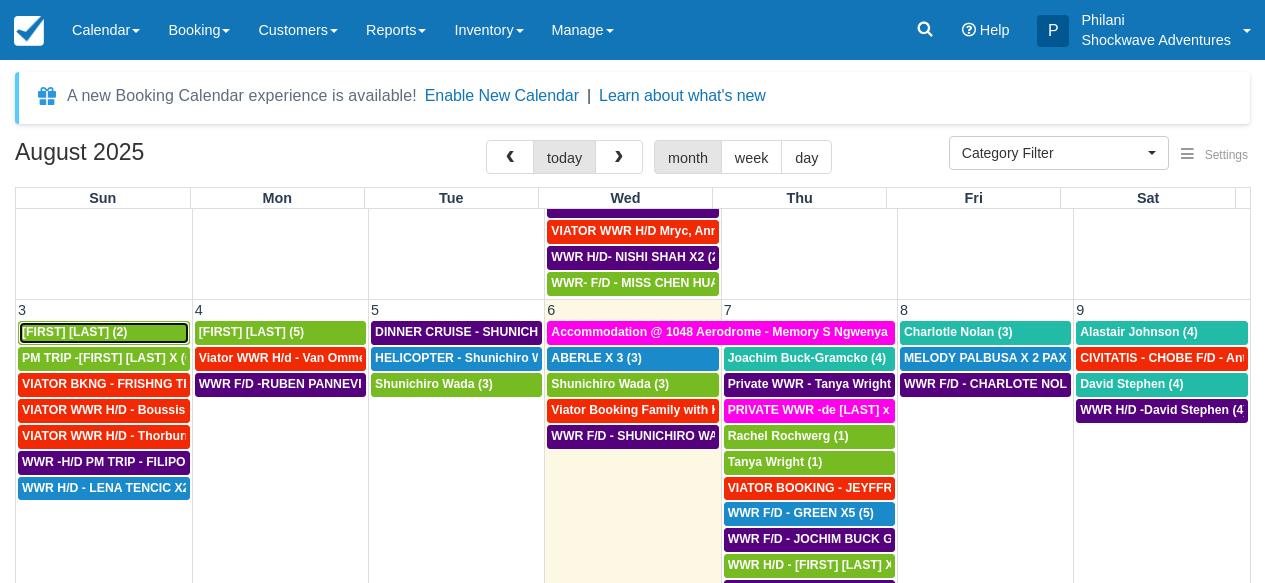 click on "Jimmie Boussis (2)" at bounding box center [104, 333] 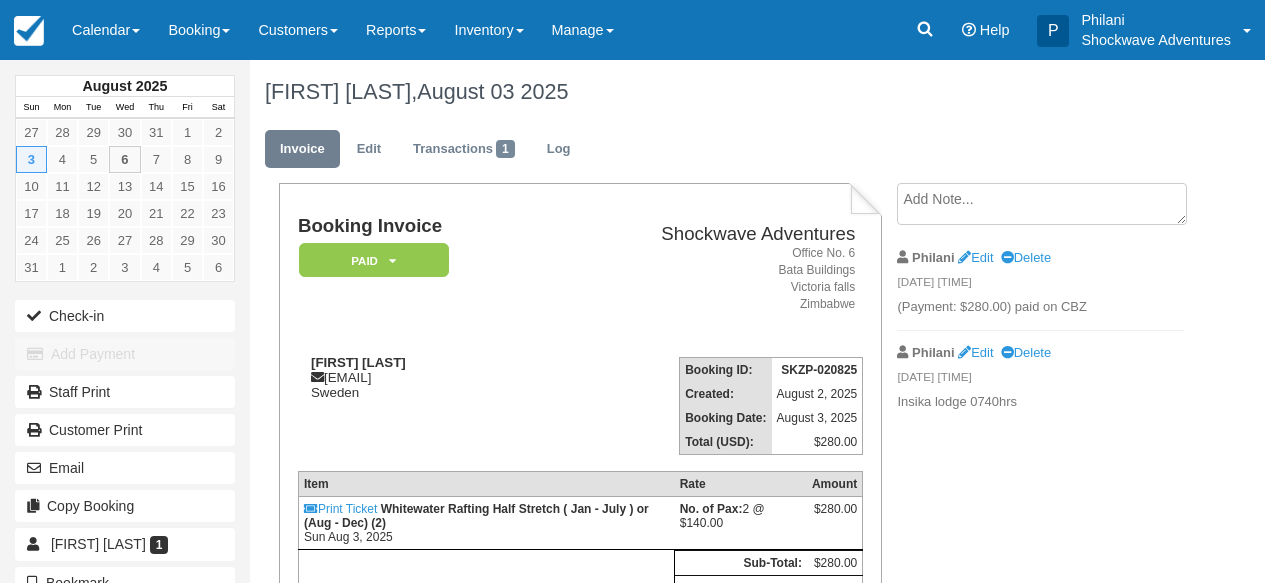 scroll, scrollTop: 0, scrollLeft: 0, axis: both 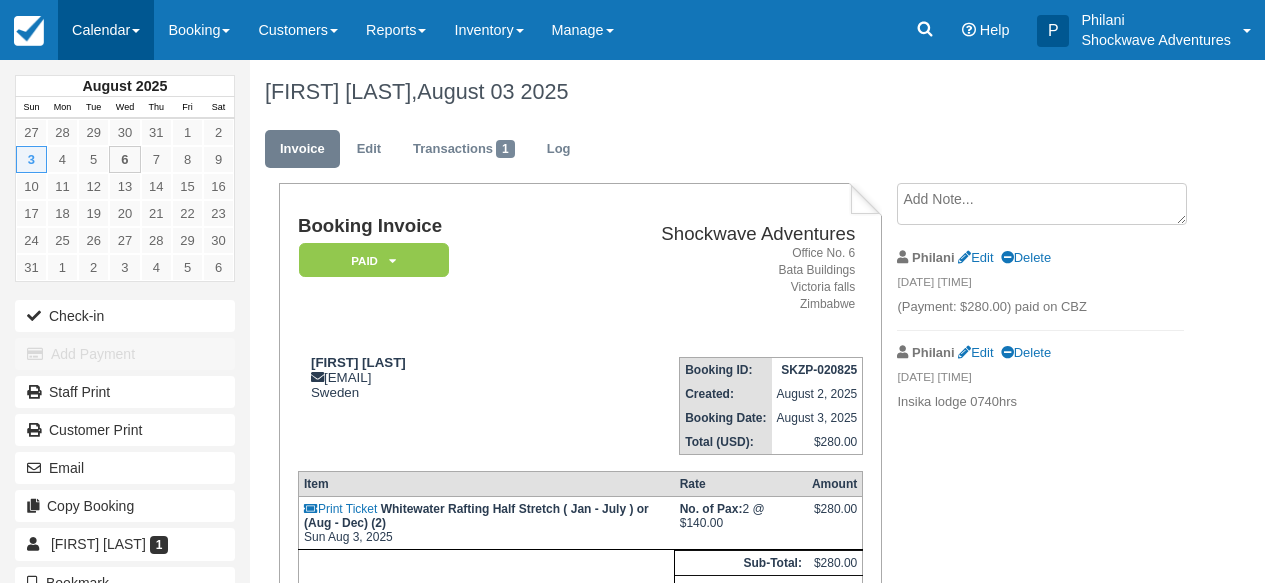 click on "Calendar" at bounding box center (106, 30) 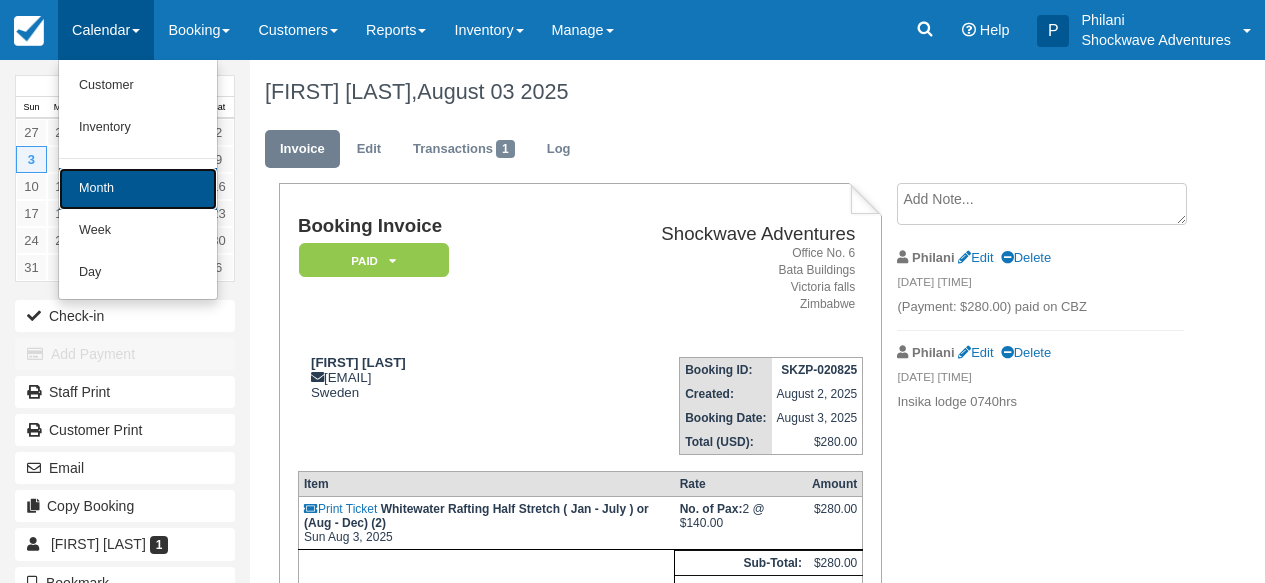 click on "Month" at bounding box center (138, 189) 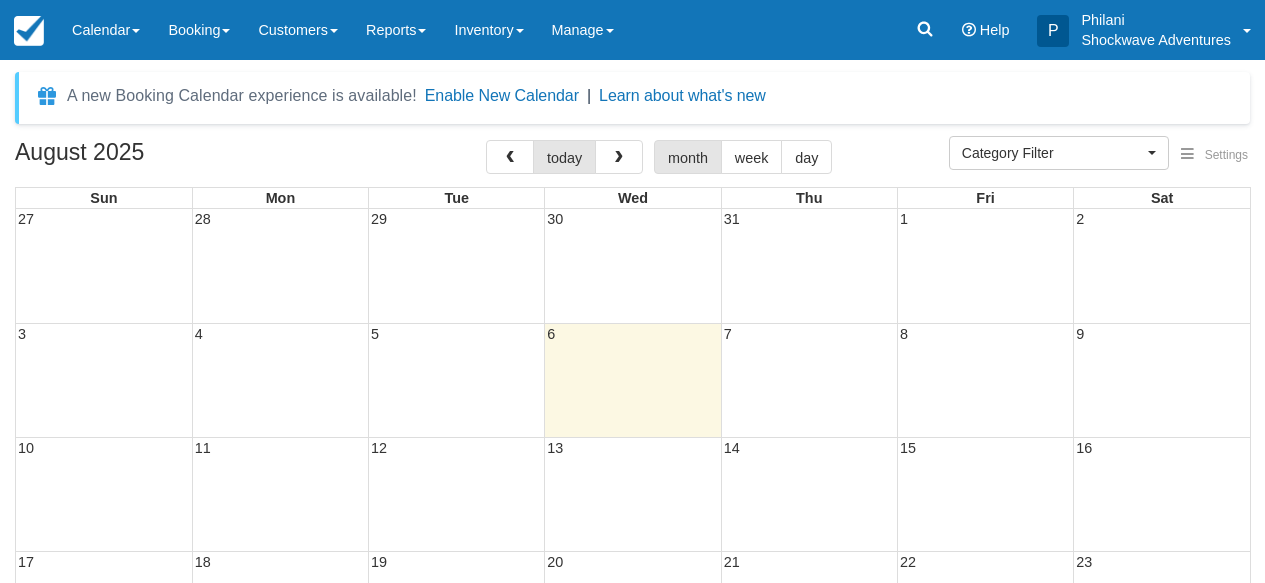 select 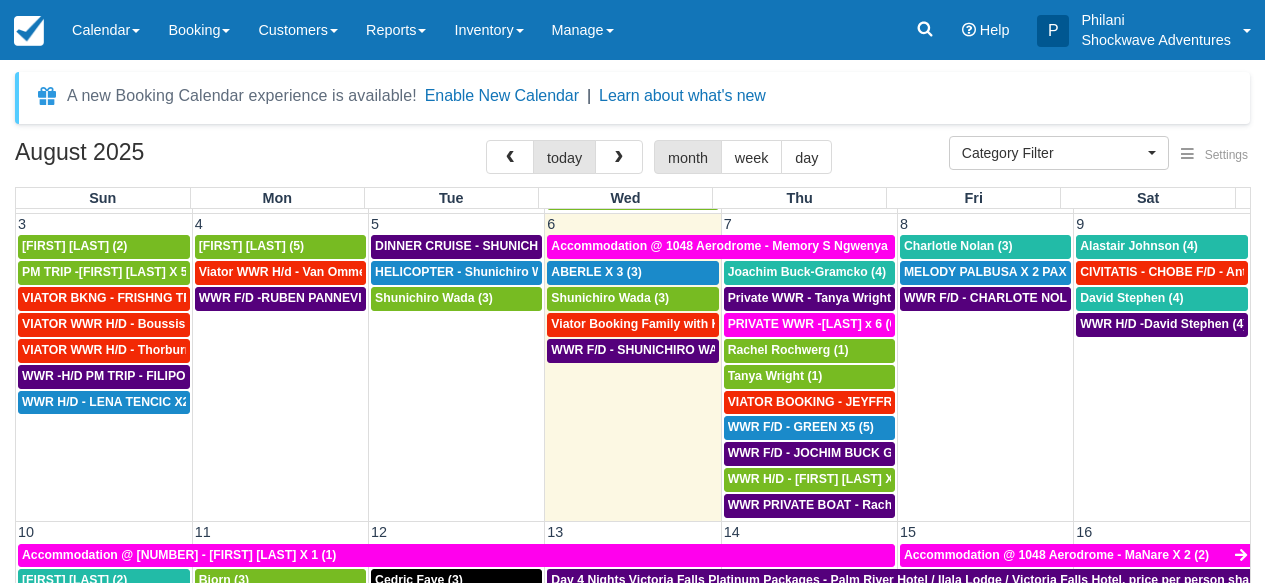 scroll, scrollTop: 360, scrollLeft: 0, axis: vertical 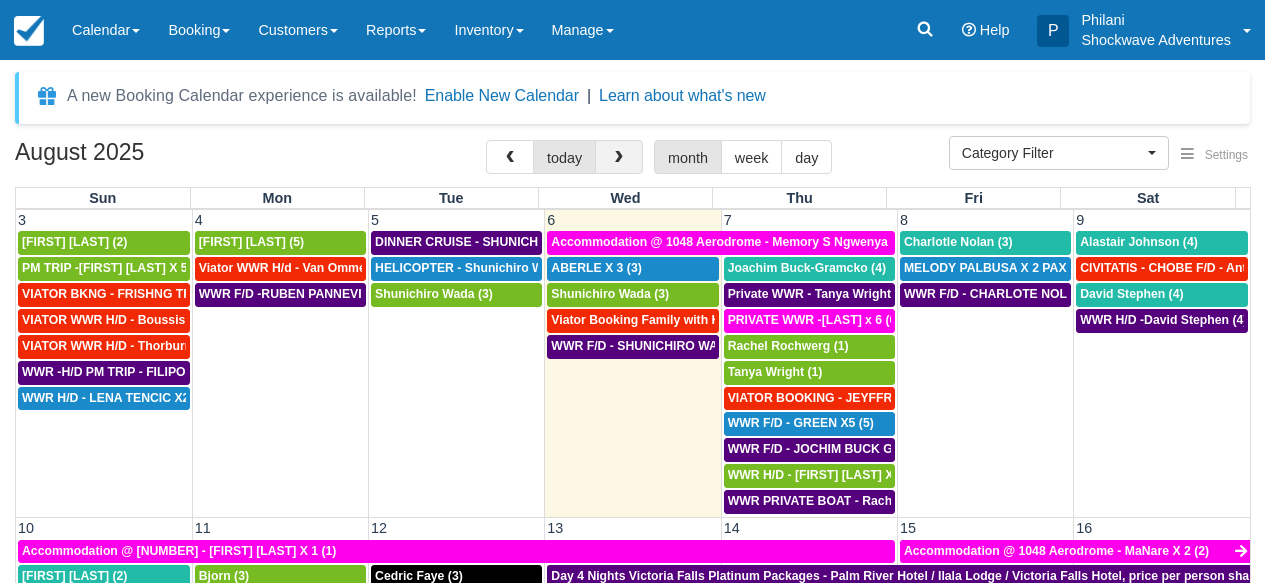 click at bounding box center [619, 157] 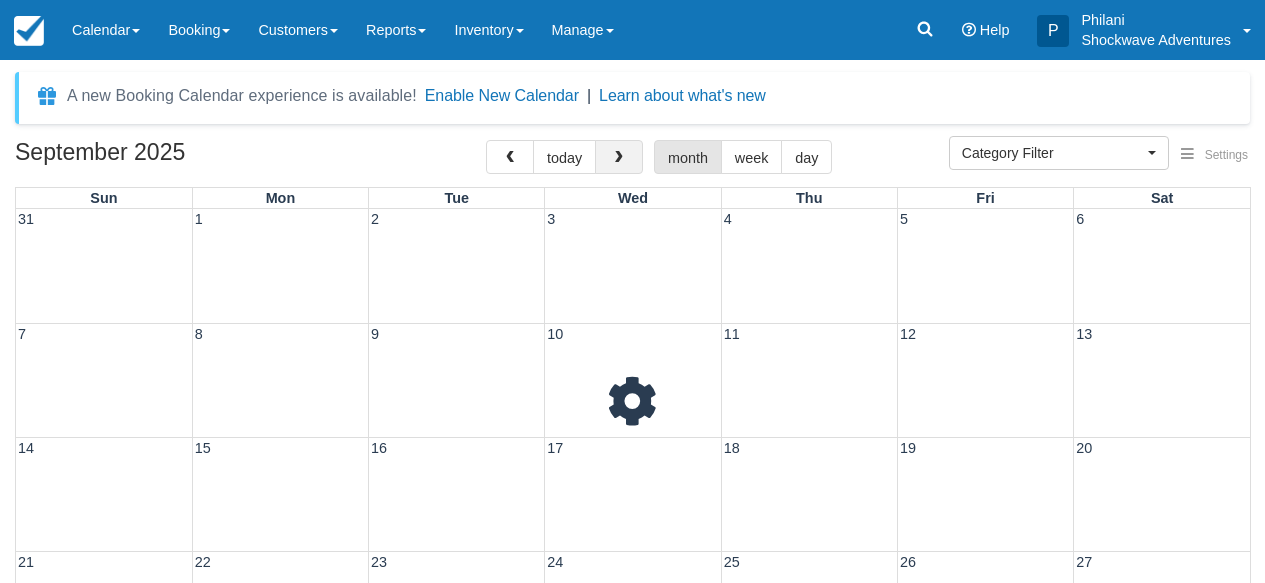 click at bounding box center [619, 157] 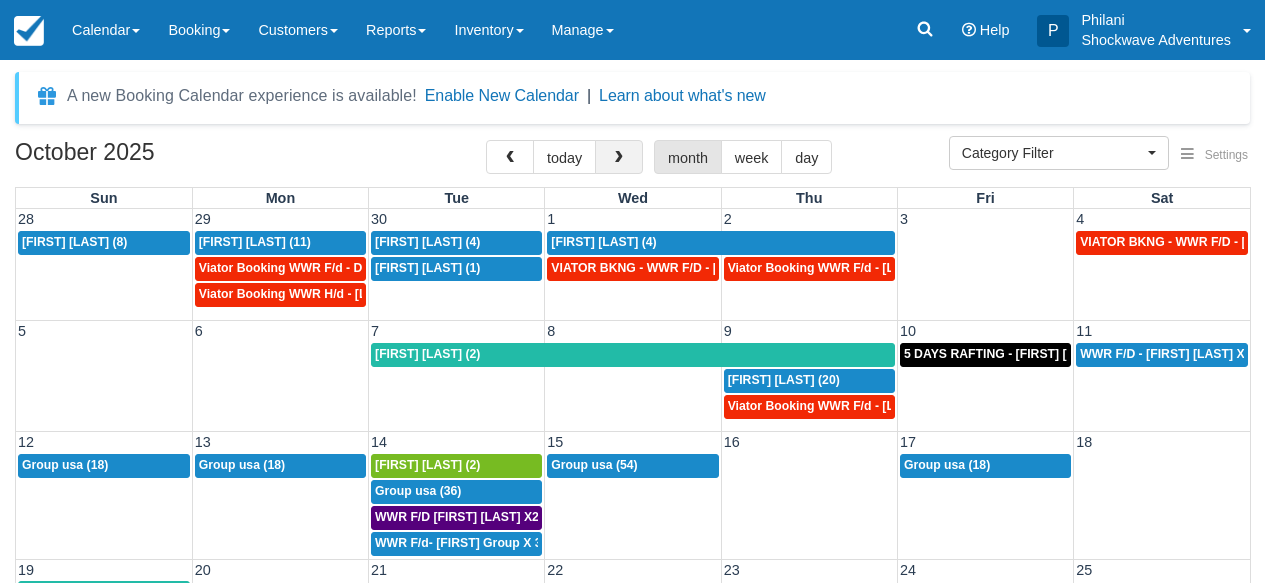 click at bounding box center [619, 157] 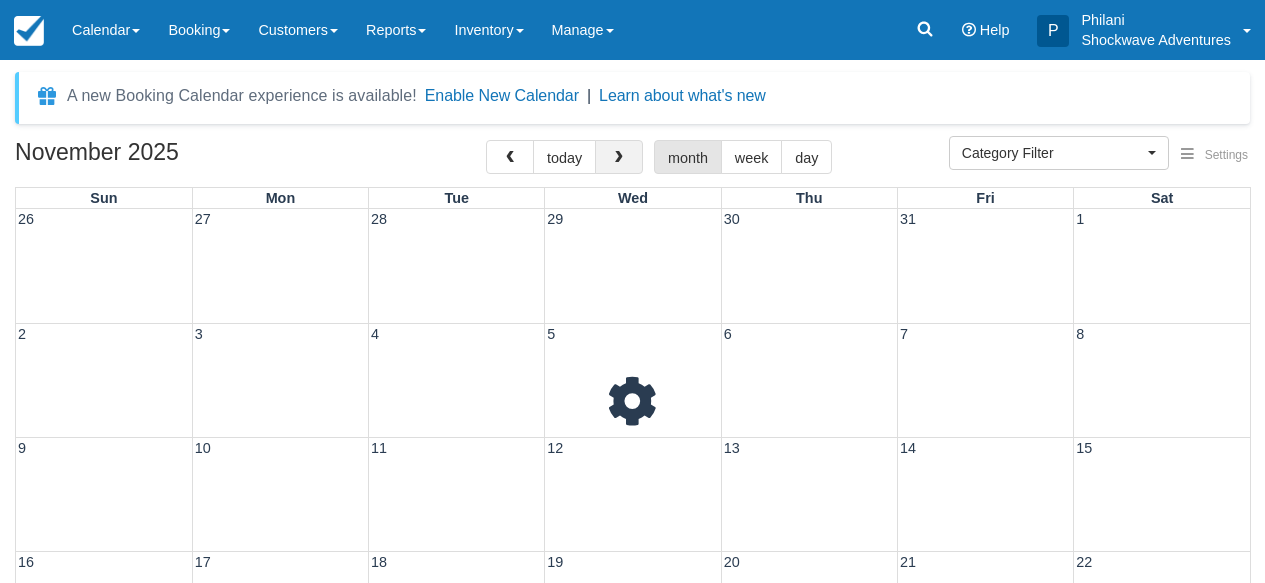 click at bounding box center (619, 157) 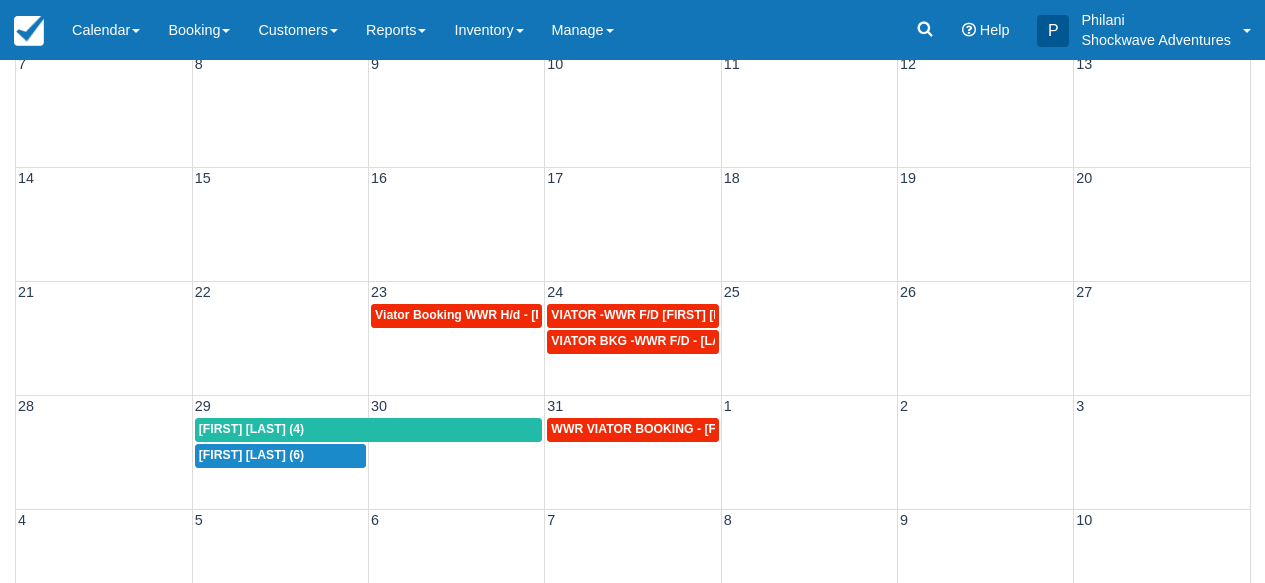 scroll, scrollTop: 319, scrollLeft: 0, axis: vertical 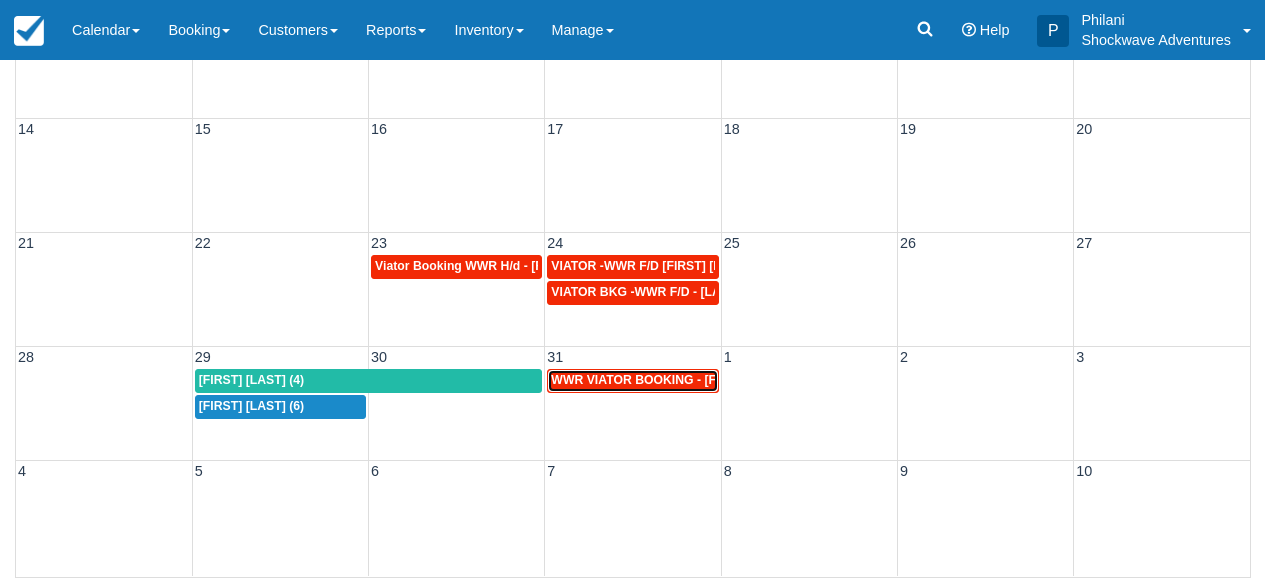 click on "WWR VIATOR BOOKING - GAMBENI JOSEPH X 5 (5)" at bounding box center [691, 380] 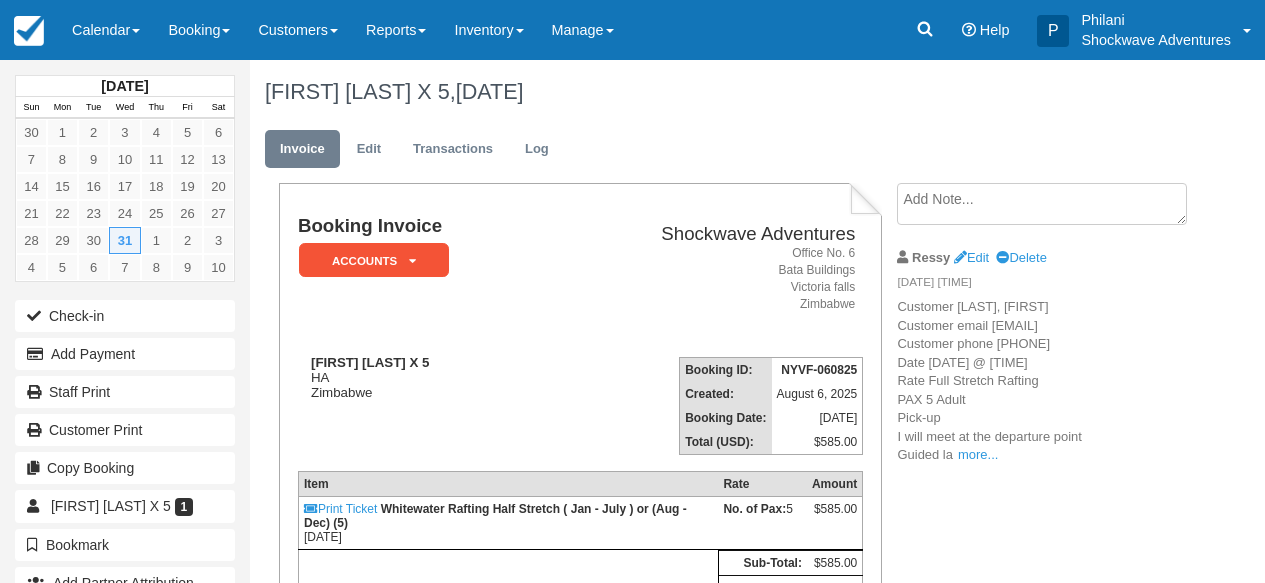 scroll, scrollTop: 0, scrollLeft: 0, axis: both 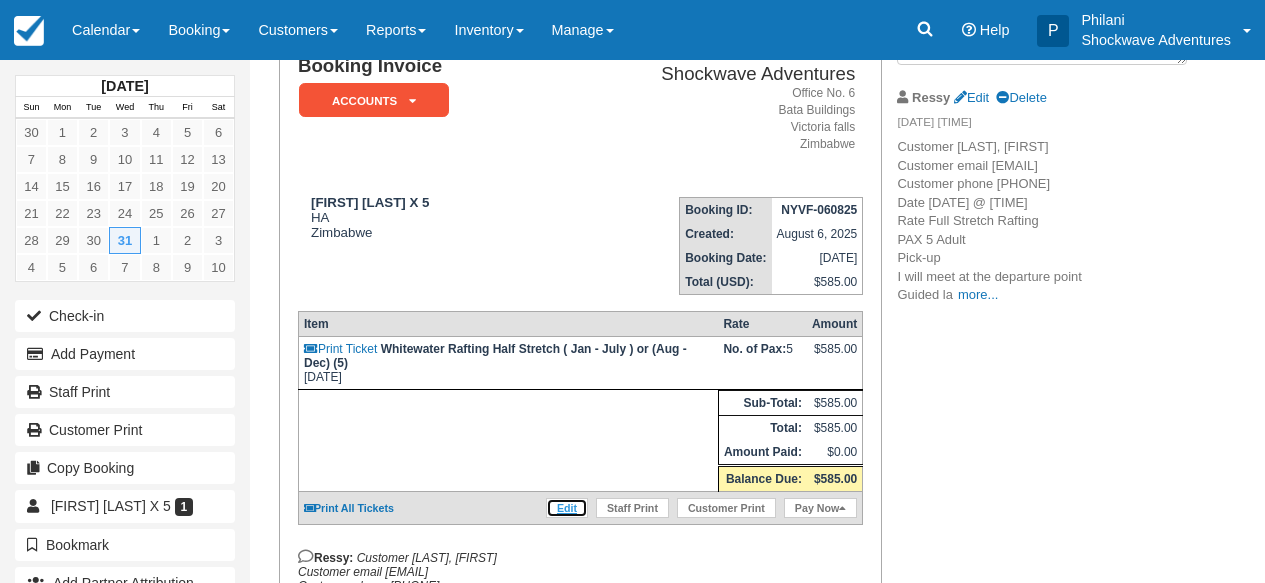 click on "Edit" at bounding box center (567, 508) 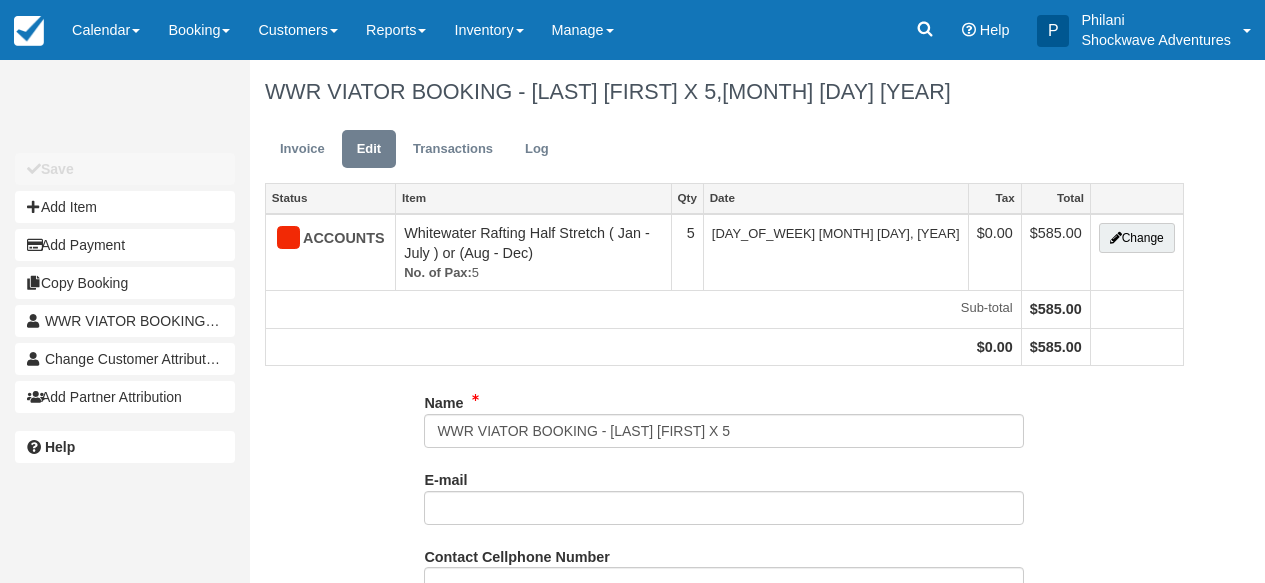scroll, scrollTop: 0, scrollLeft: 0, axis: both 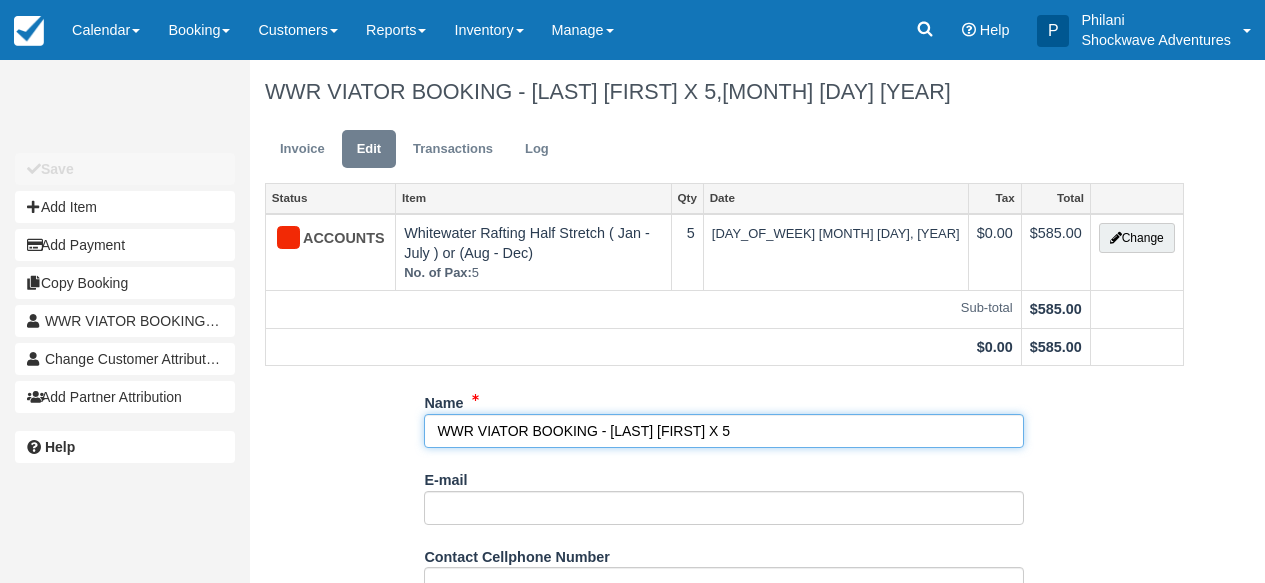 click on "WWR VIATOR BOOKING - [LAST] [FIRST] X 5" at bounding box center [724, 431] 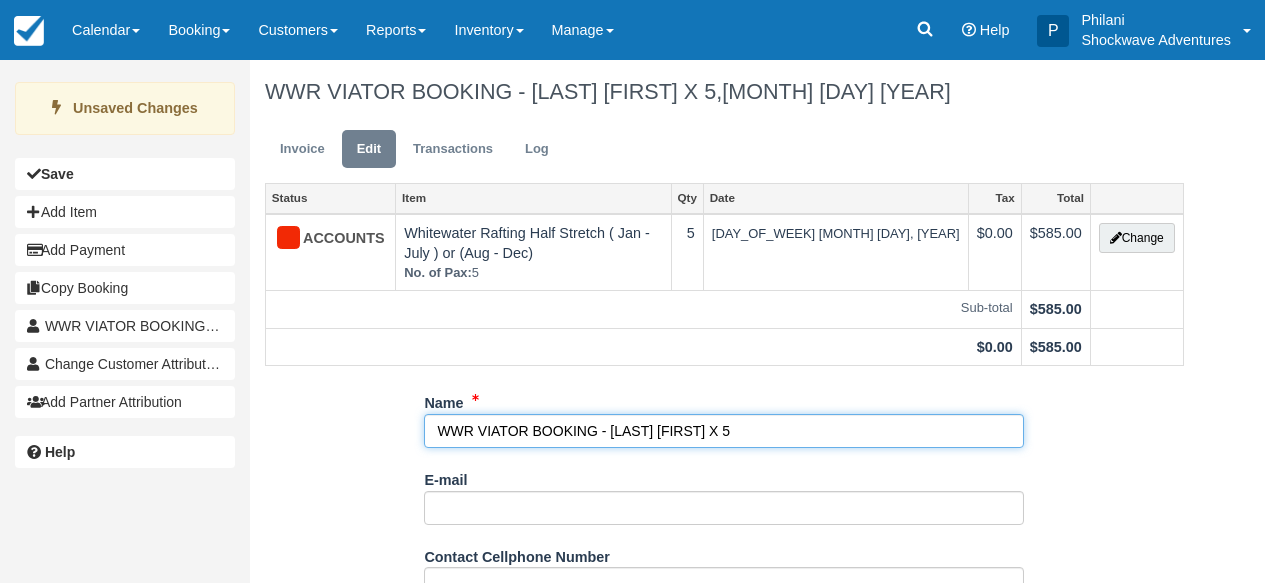 scroll, scrollTop: 352, scrollLeft: 0, axis: vertical 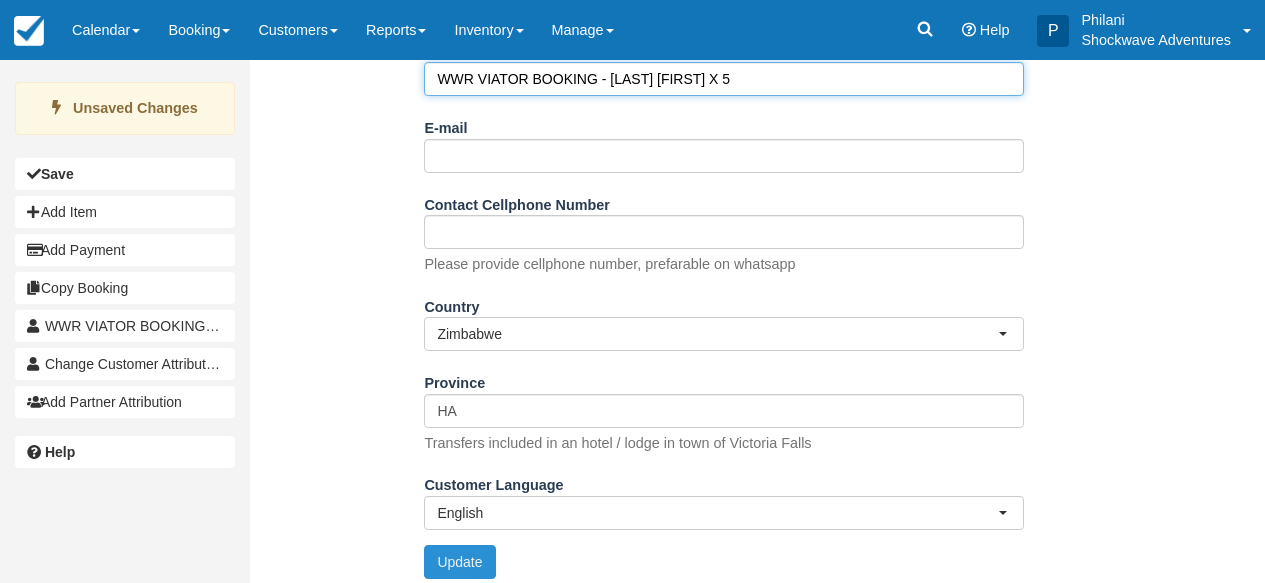 type on "WWR VIATOR BOOKING - [LAST] [FIRST] X 5" 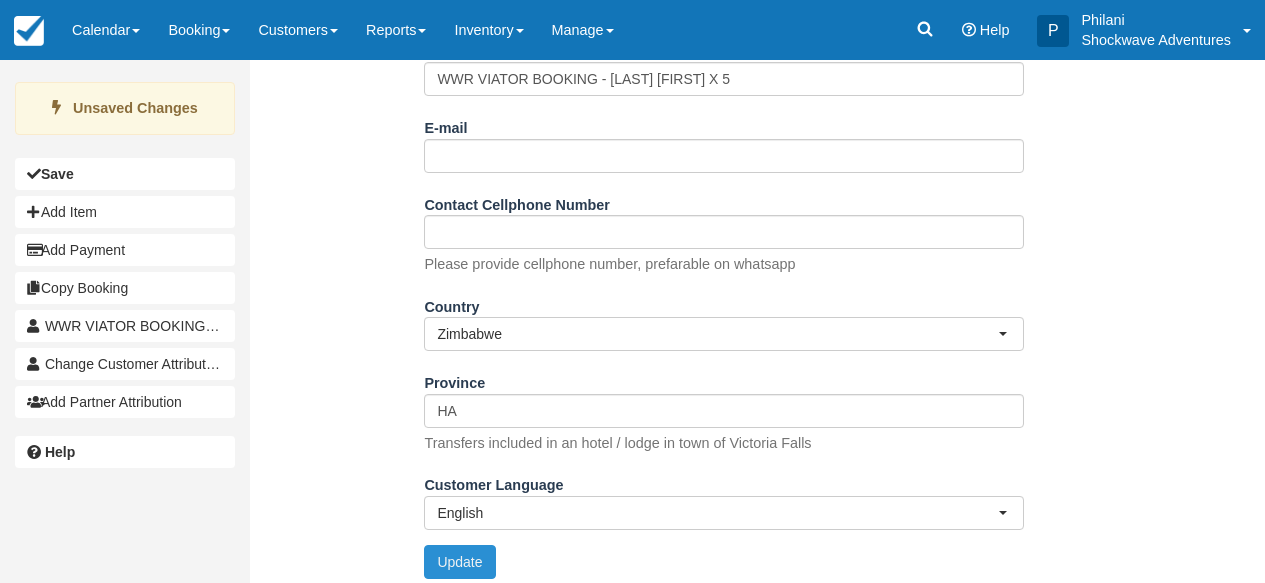 drag, startPoint x: 481, startPoint y: 555, endPoint x: 589, endPoint y: 524, distance: 112.36102 